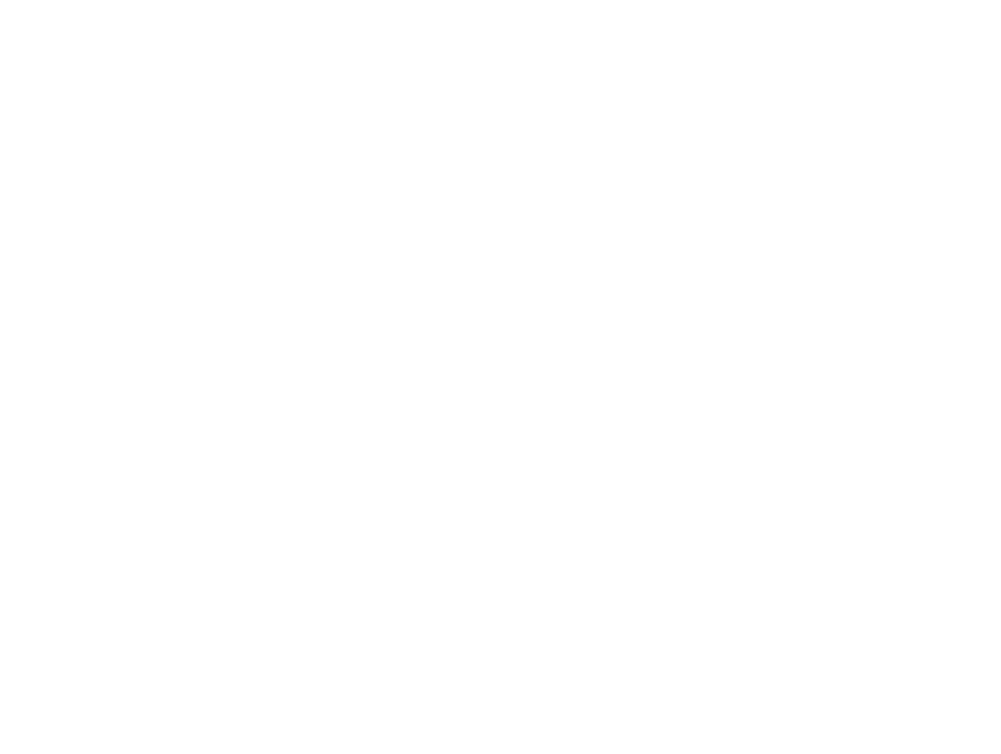 scroll, scrollTop: 0, scrollLeft: 0, axis: both 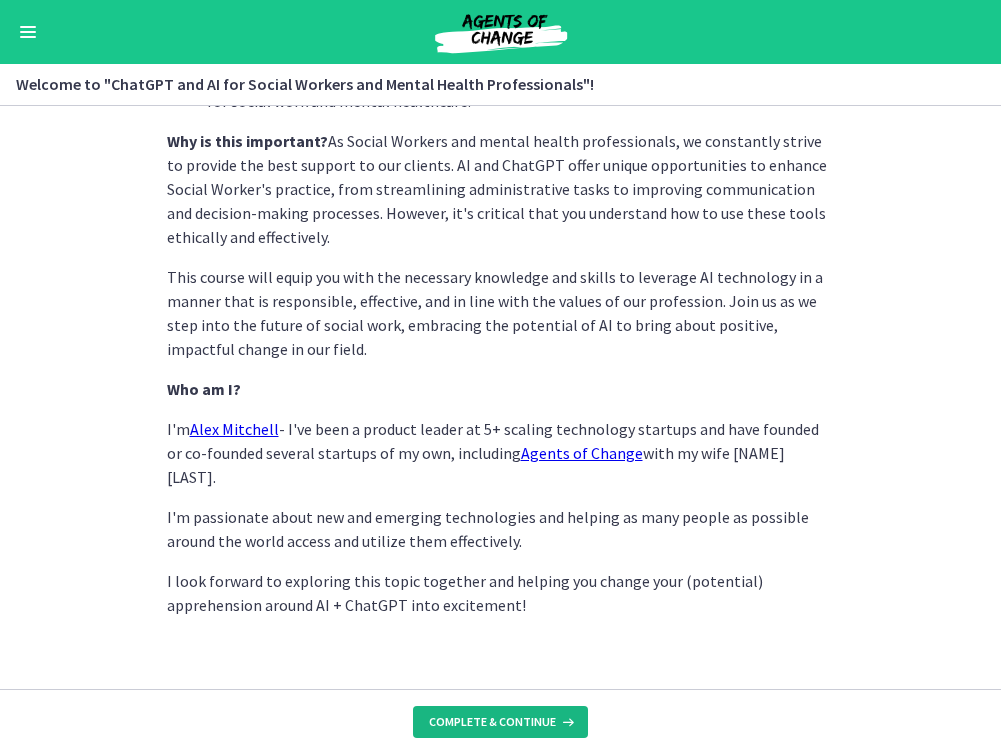 click on "Complete & continue" at bounding box center (500, 722) 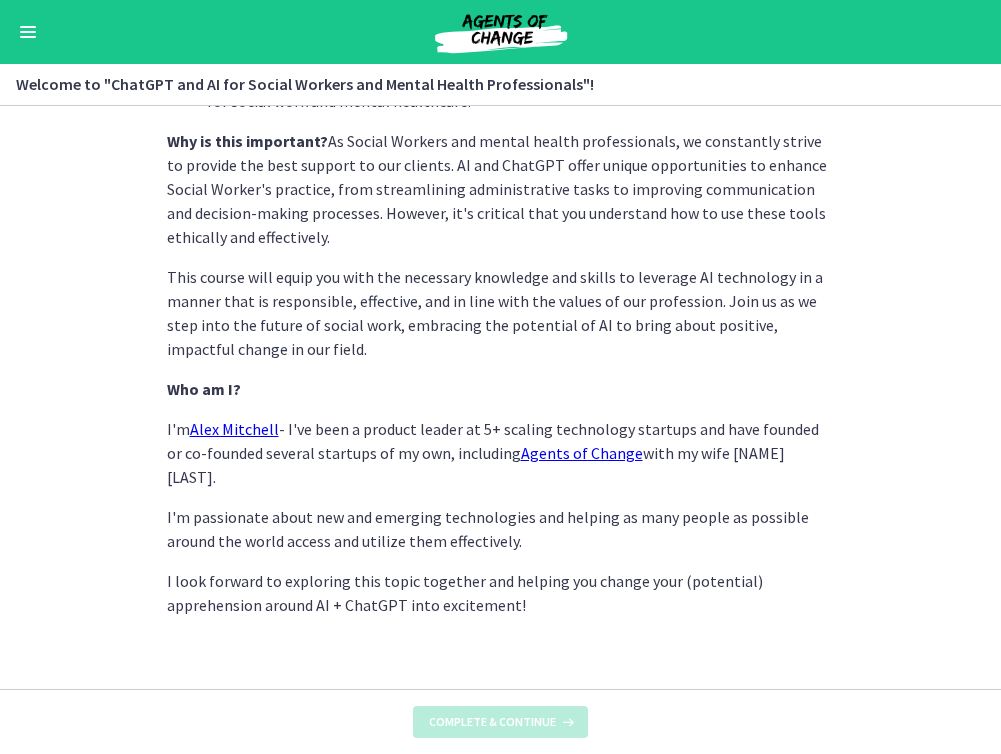 scroll, scrollTop: 0, scrollLeft: 0, axis: both 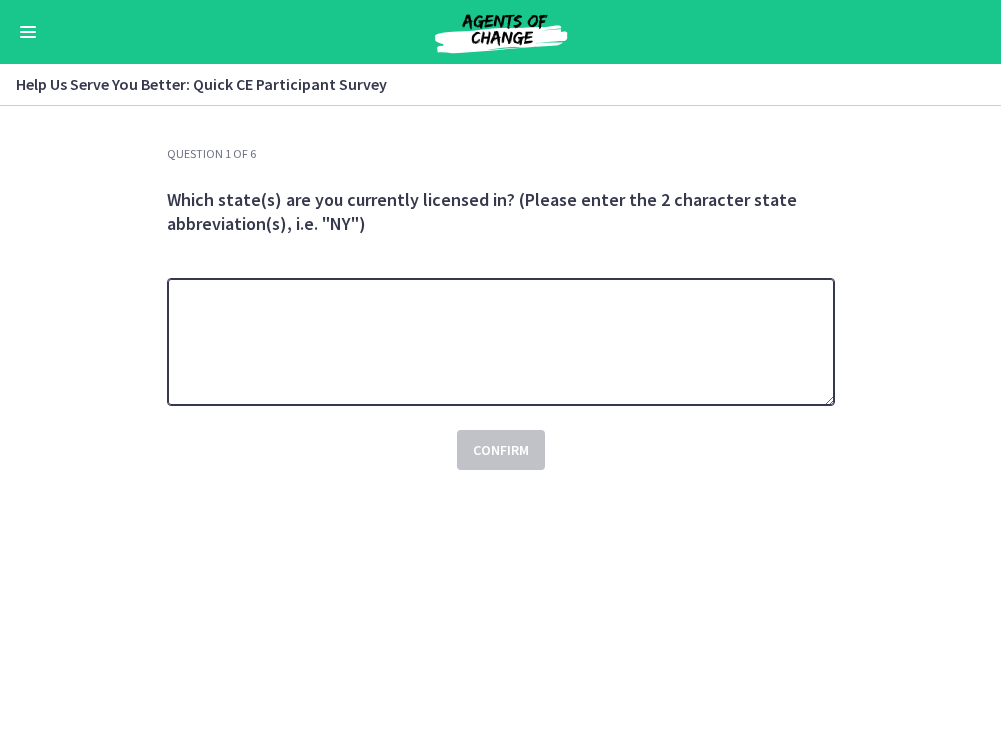 click at bounding box center (501, 342) 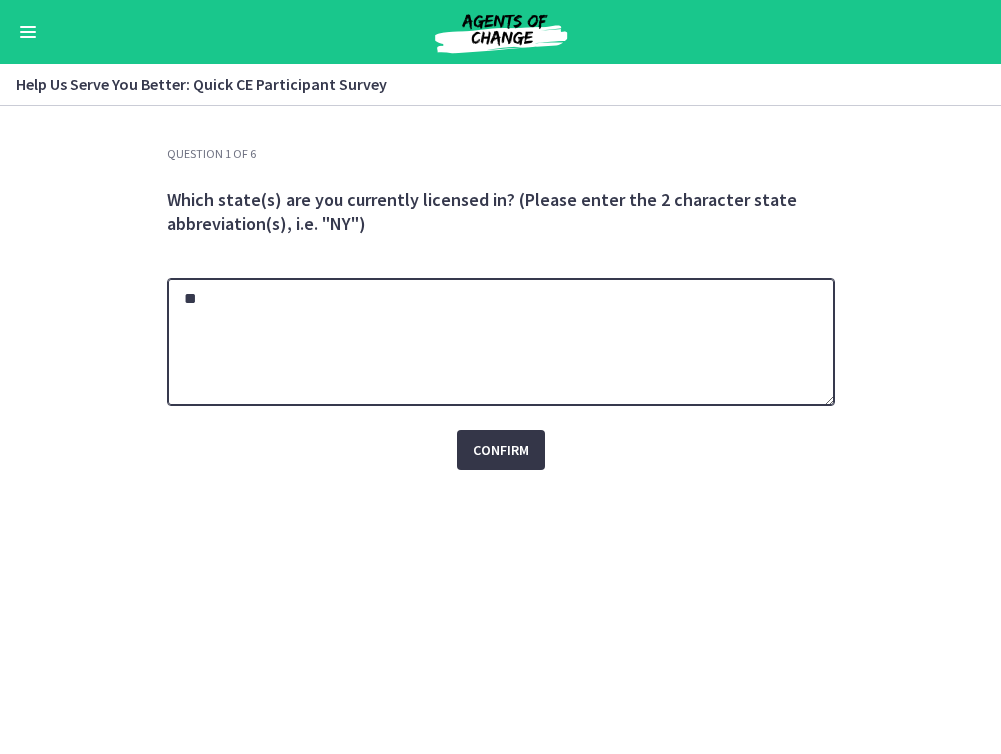 type on "**" 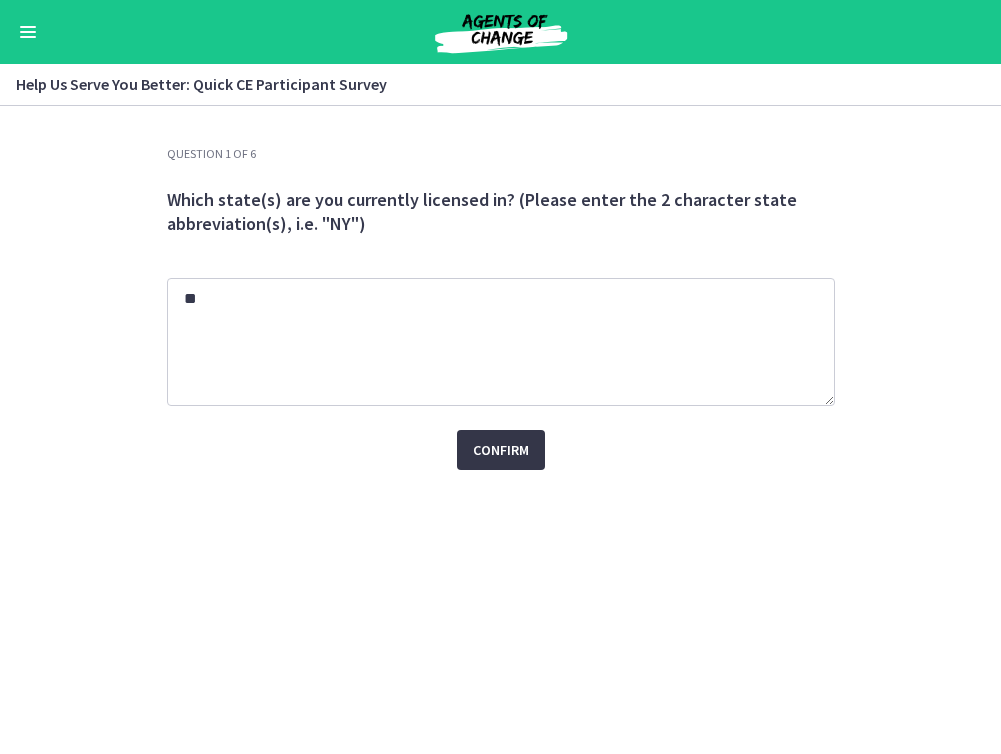 click on "Confirm" at bounding box center (501, 450) 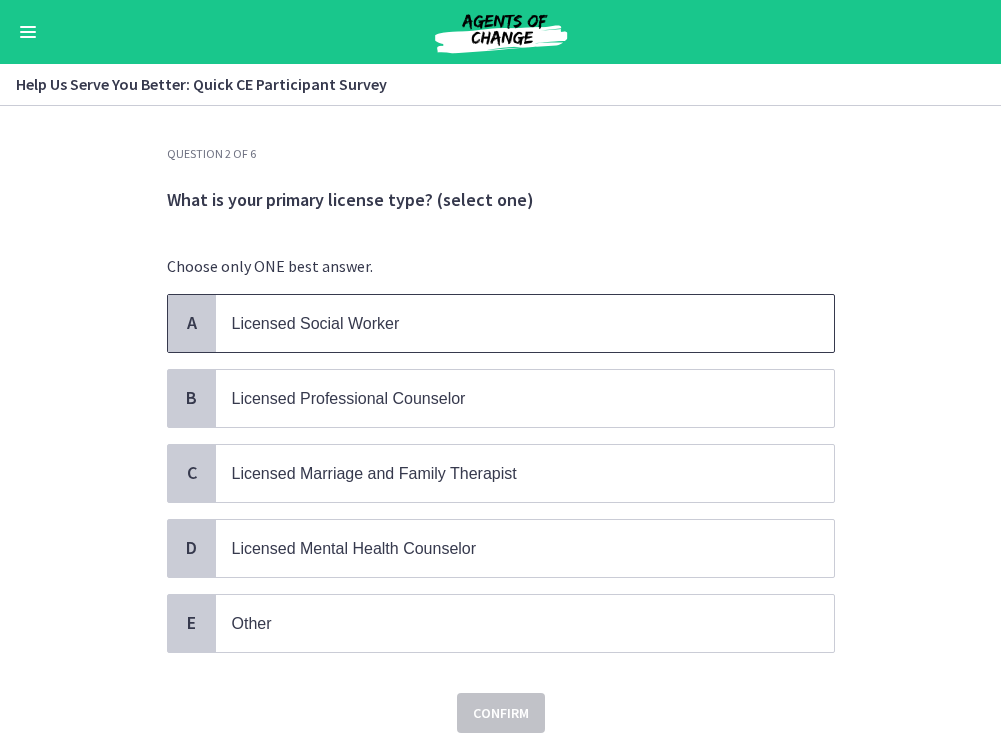 click on "Licensed Social Worker" at bounding box center [505, 323] 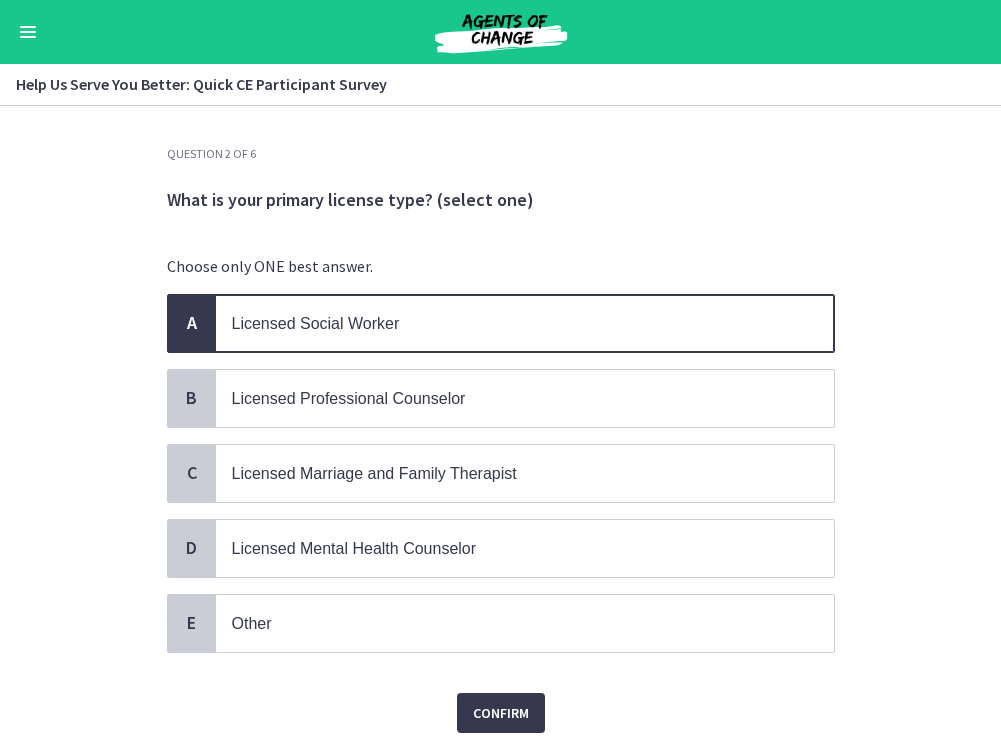 click on "Licensed Social Worker" at bounding box center [505, 323] 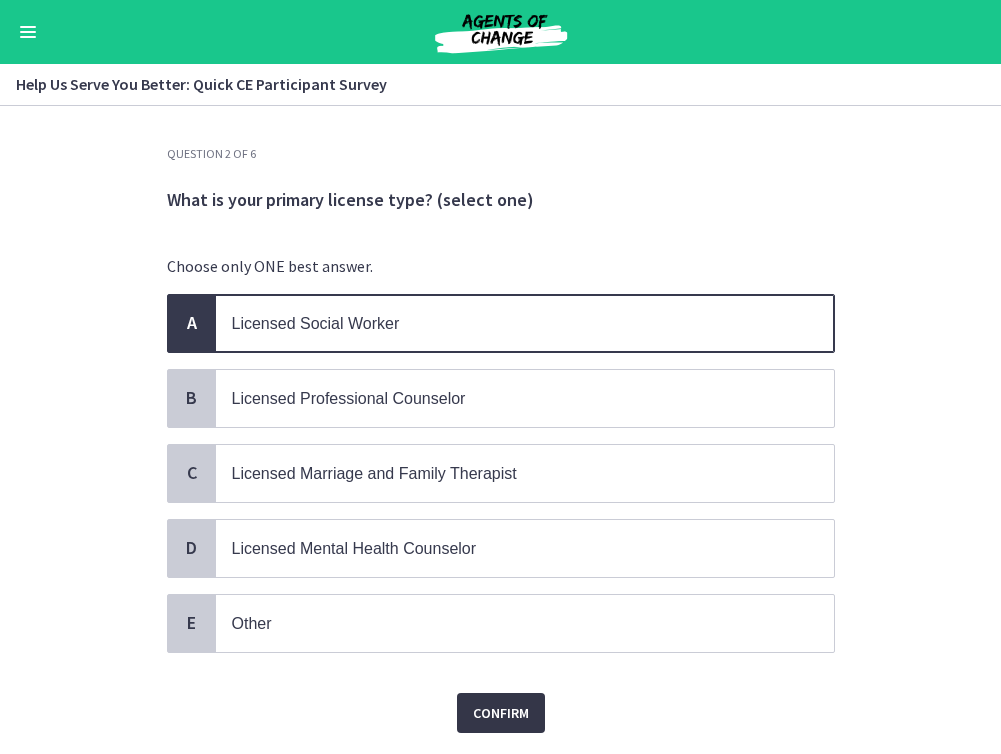 click on "Confirm" at bounding box center (501, 713) 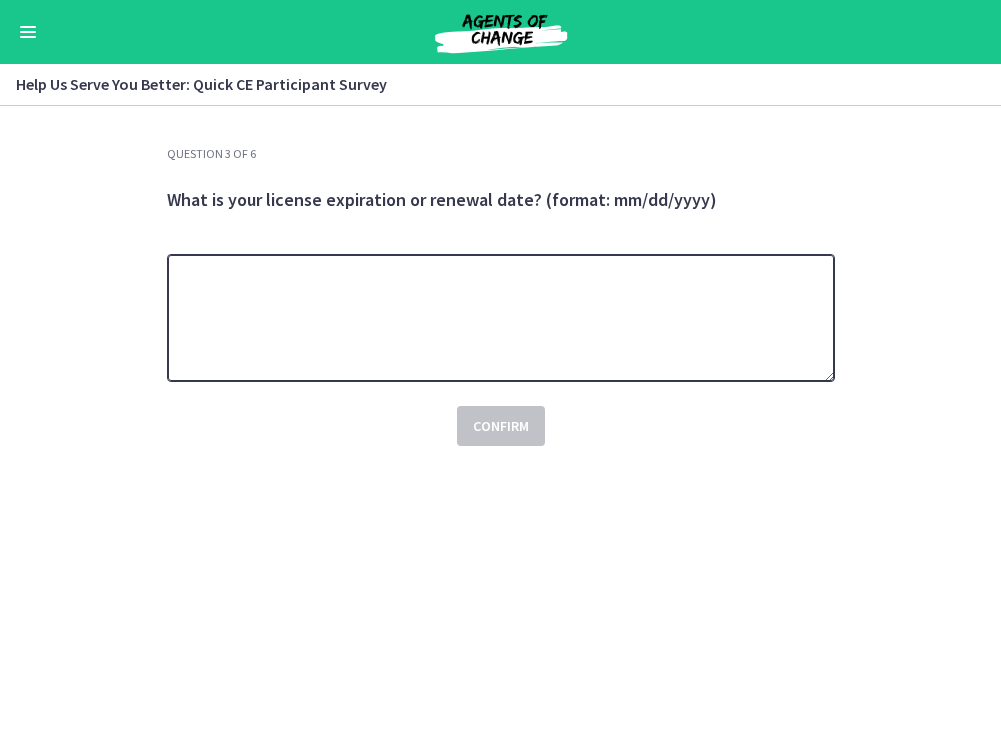 click at bounding box center (501, 318) 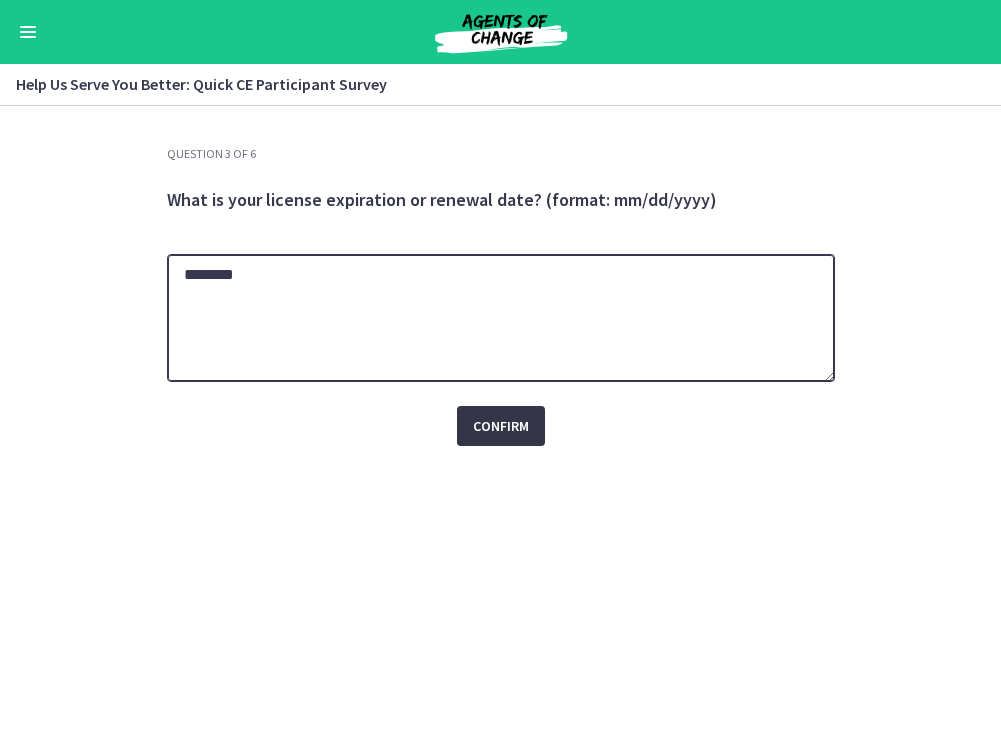 type on "********" 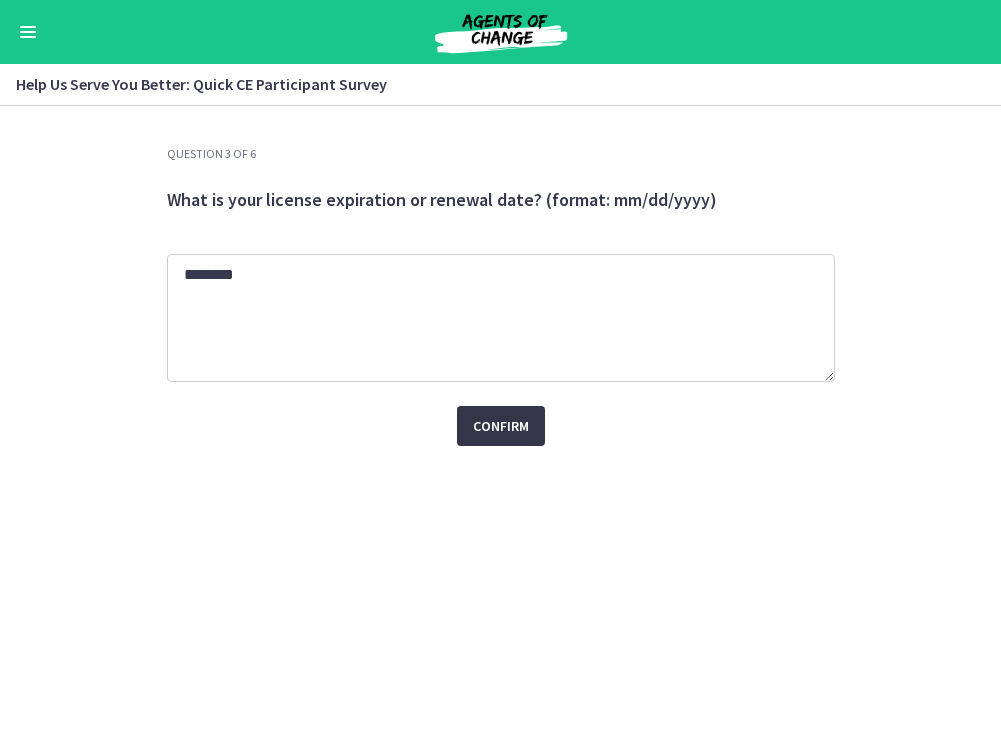 click on "Confirm" at bounding box center [501, 426] 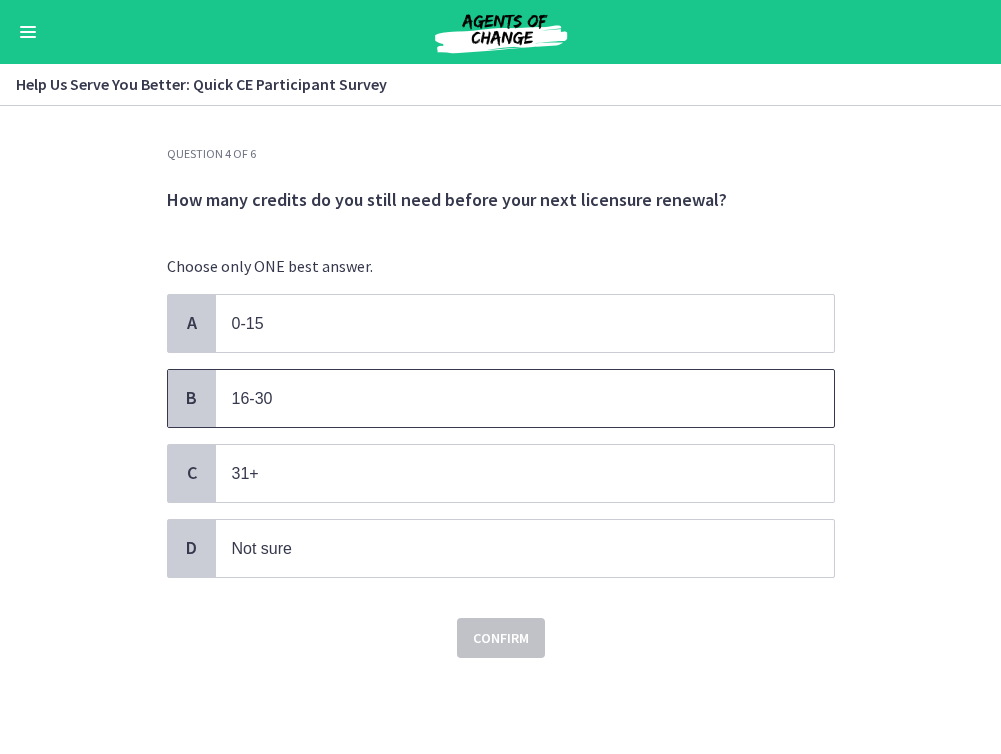 click on "16-30" at bounding box center [525, 398] 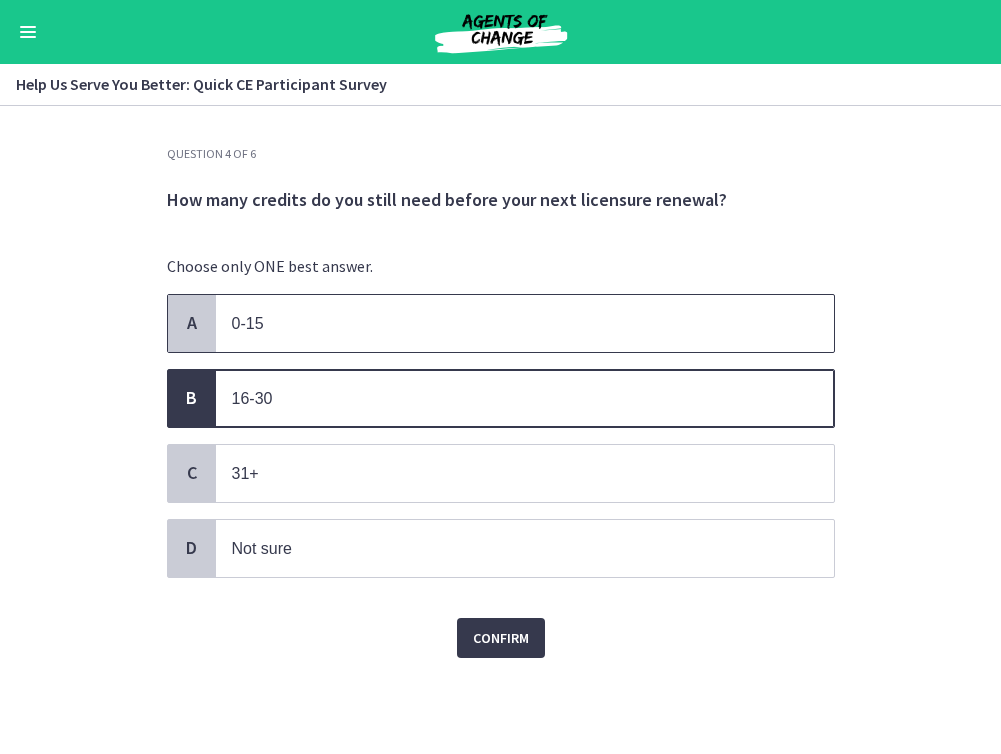 click on "0-15" at bounding box center [505, 323] 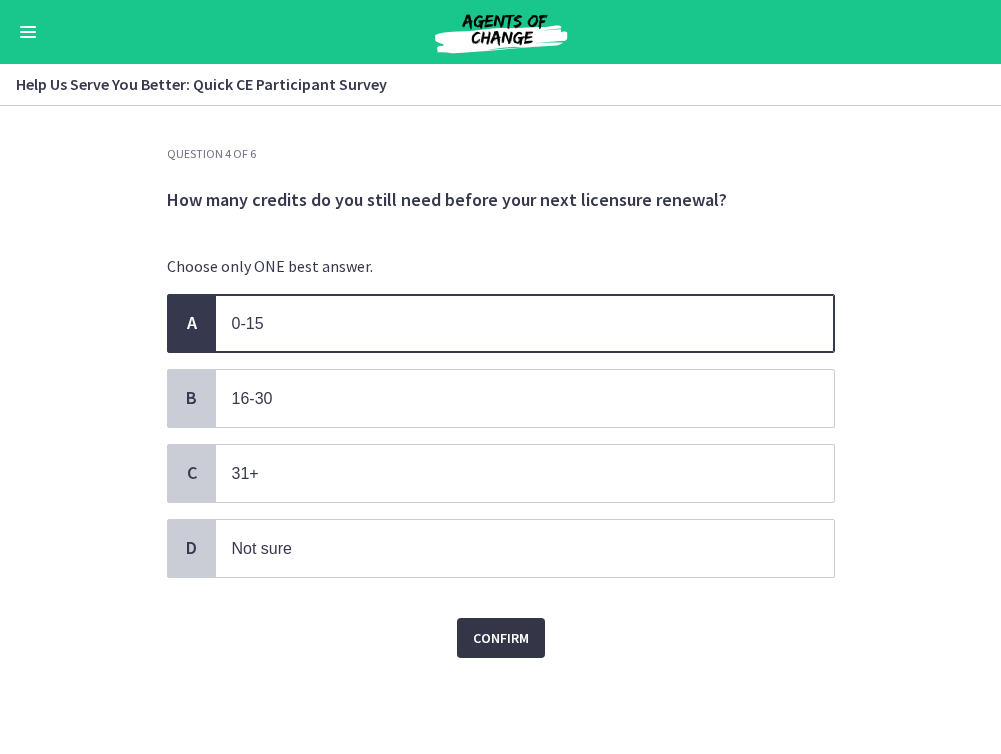 click on "Confirm" at bounding box center (501, 638) 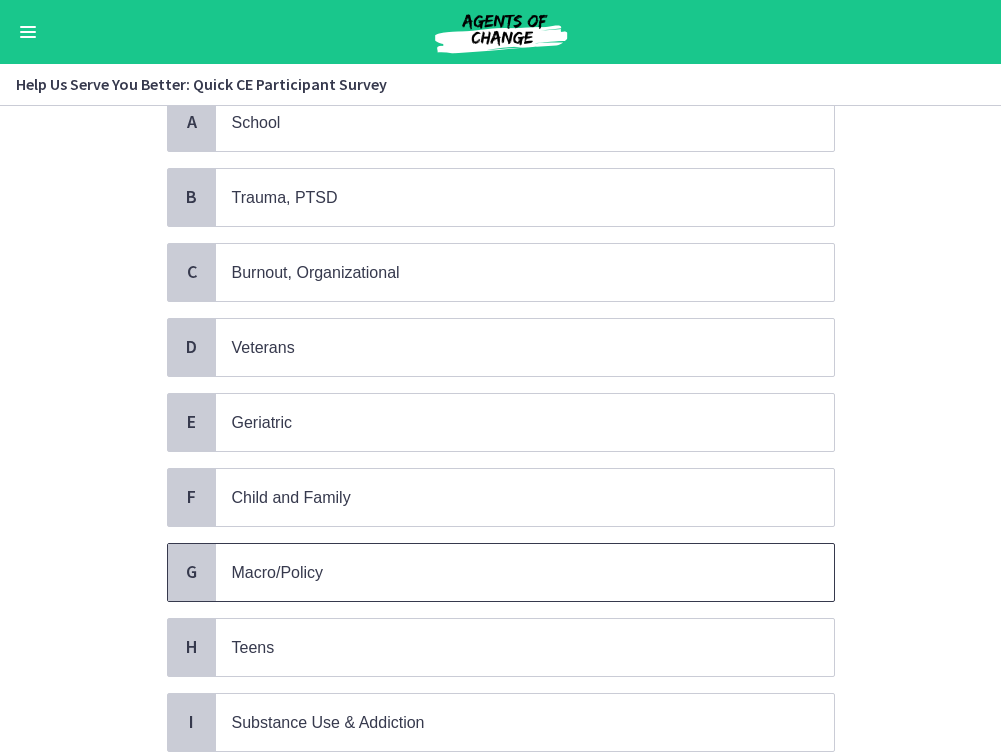 scroll, scrollTop: 213, scrollLeft: 0, axis: vertical 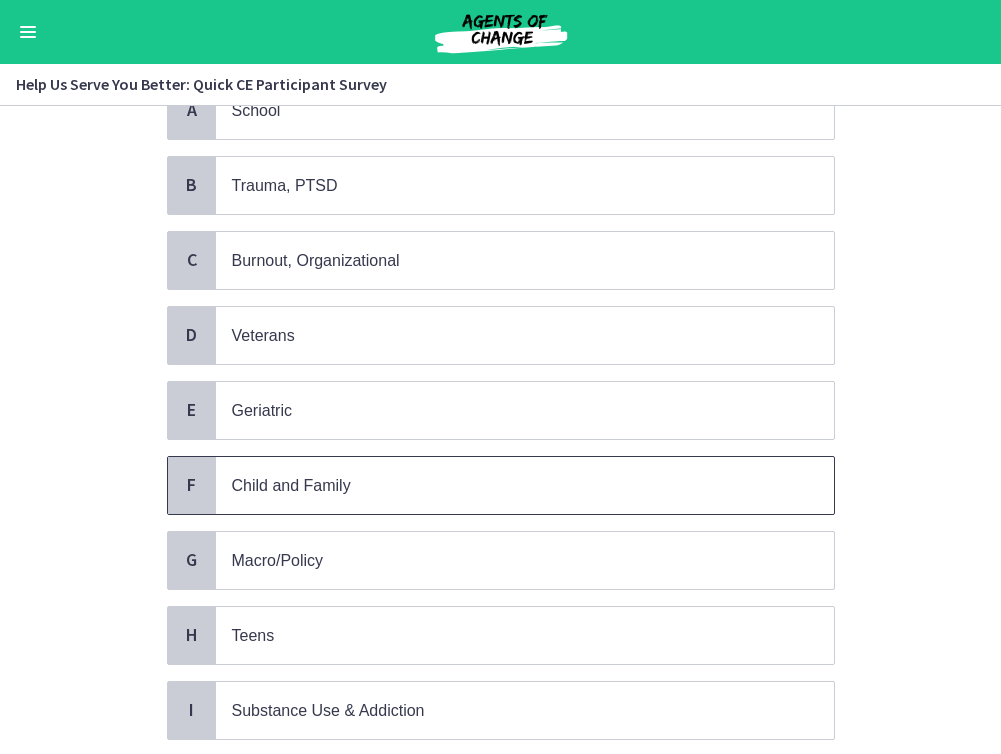 click on "Child and Family" at bounding box center [505, 485] 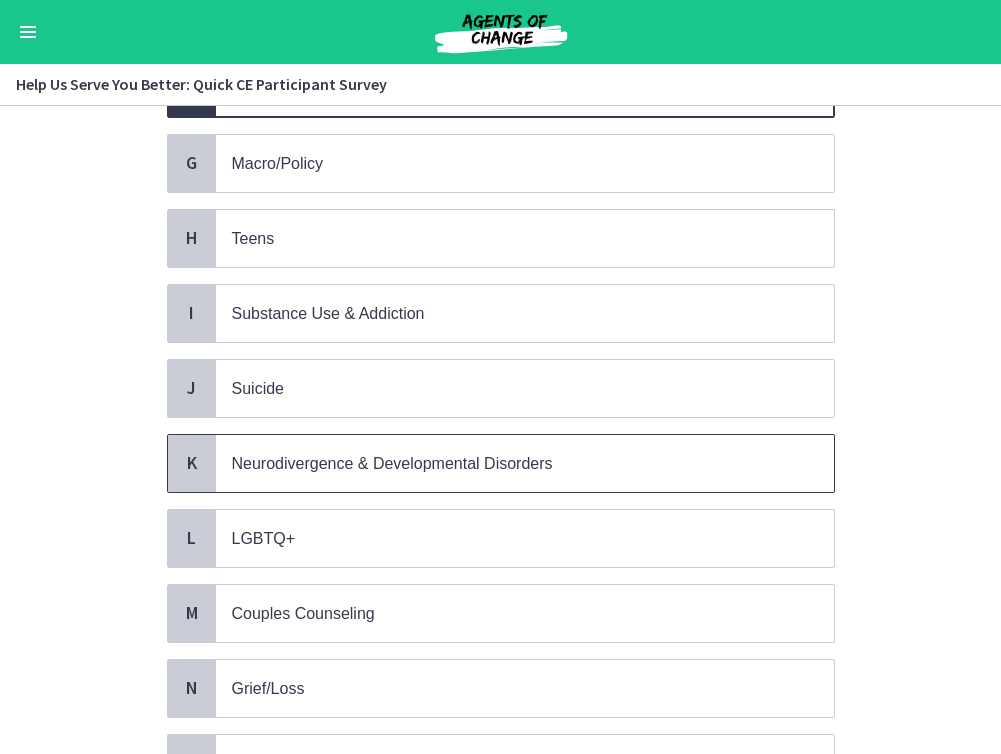click on "Neurodivergence & Developmental Disorders" at bounding box center [392, 463] 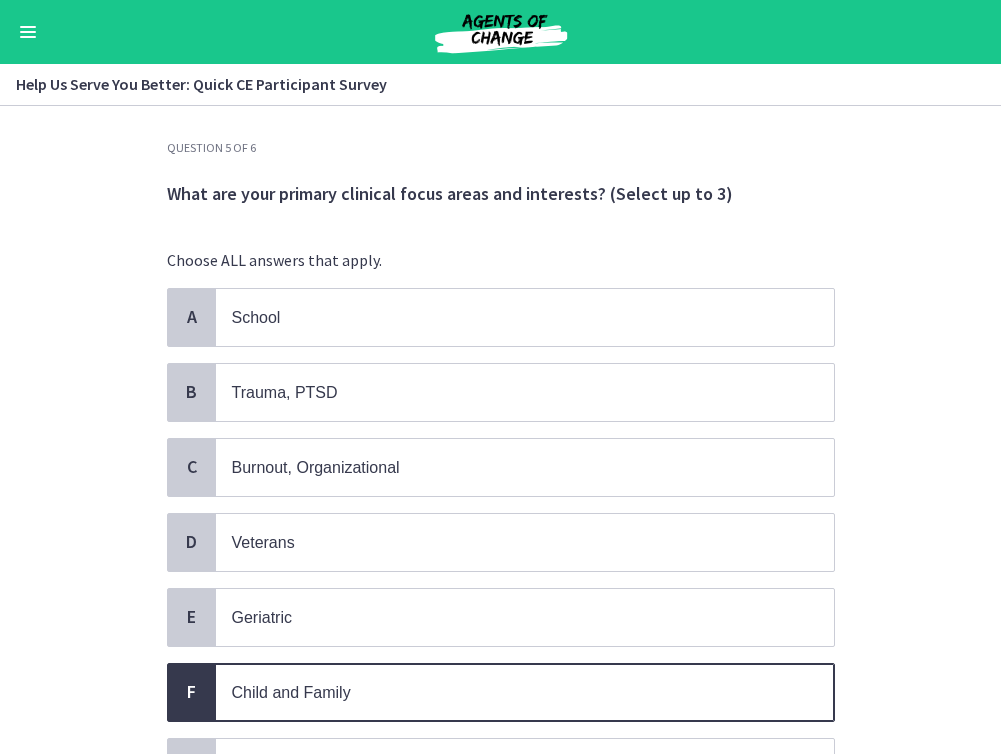 scroll, scrollTop: 0, scrollLeft: 0, axis: both 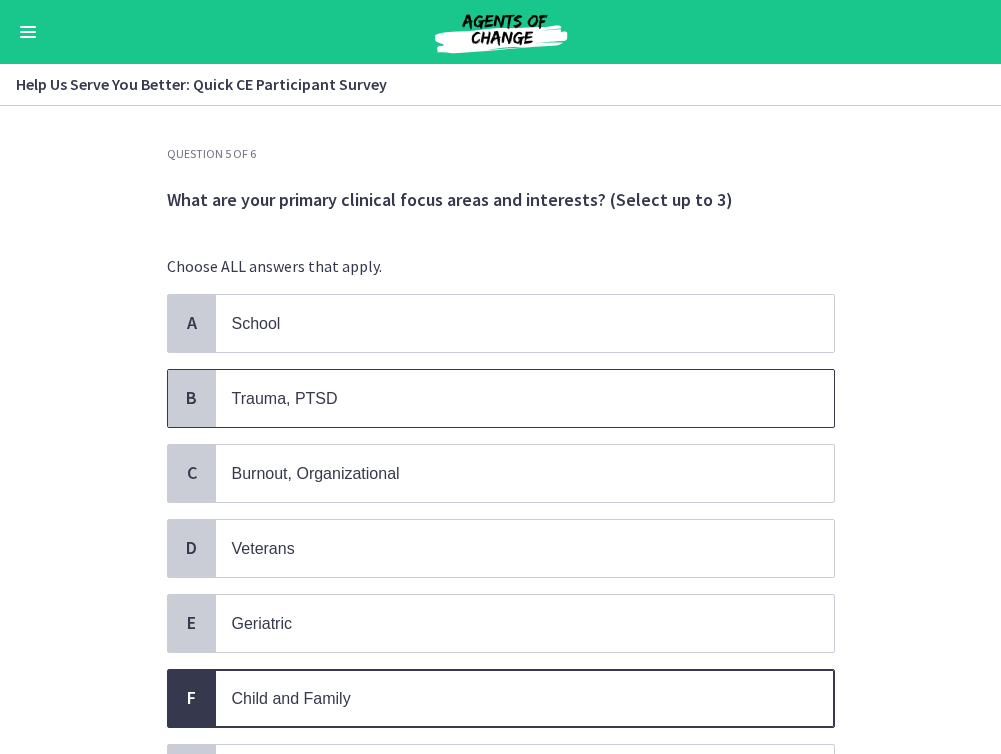 click on "Trauma, PTSD" at bounding box center (505, 398) 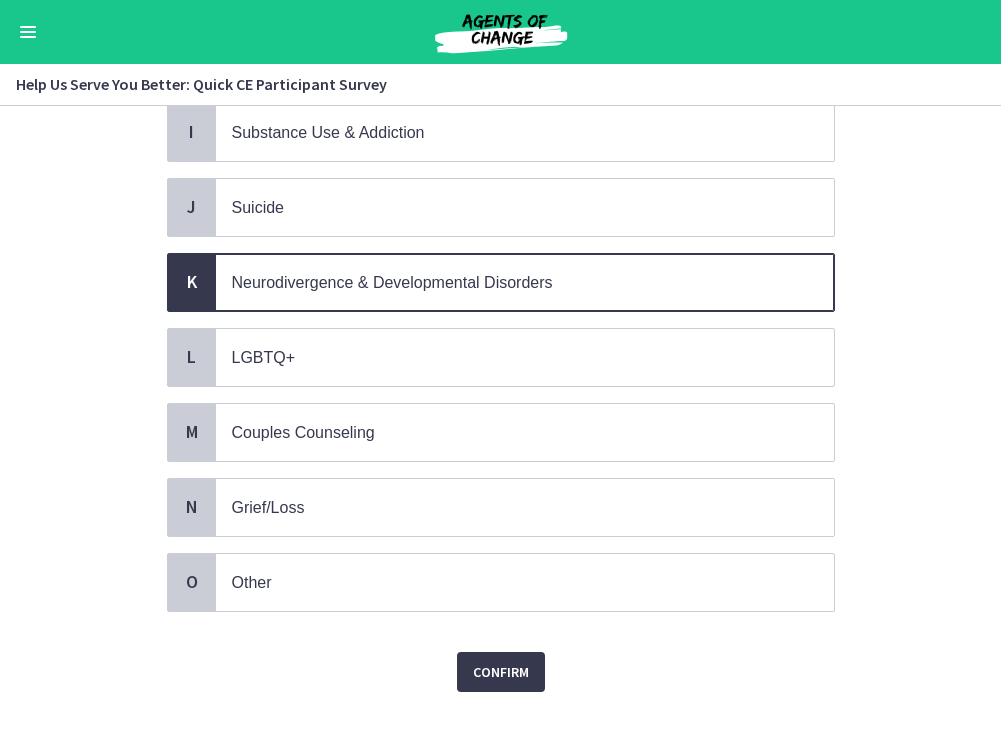 scroll, scrollTop: 809, scrollLeft: 0, axis: vertical 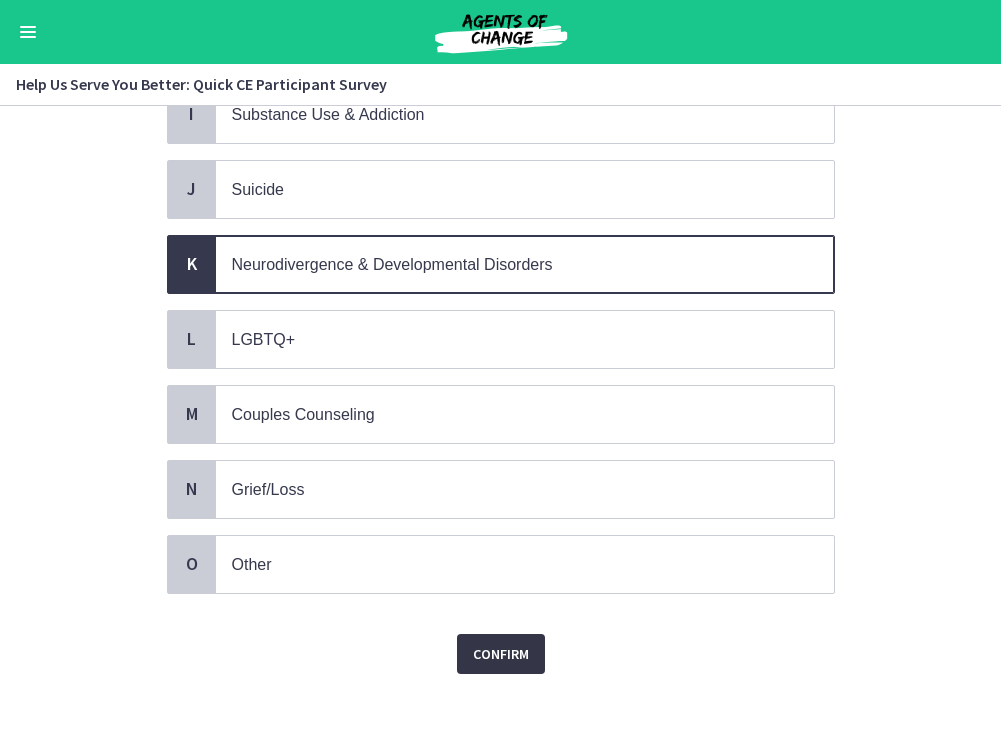 click on "Confirm" at bounding box center [501, 654] 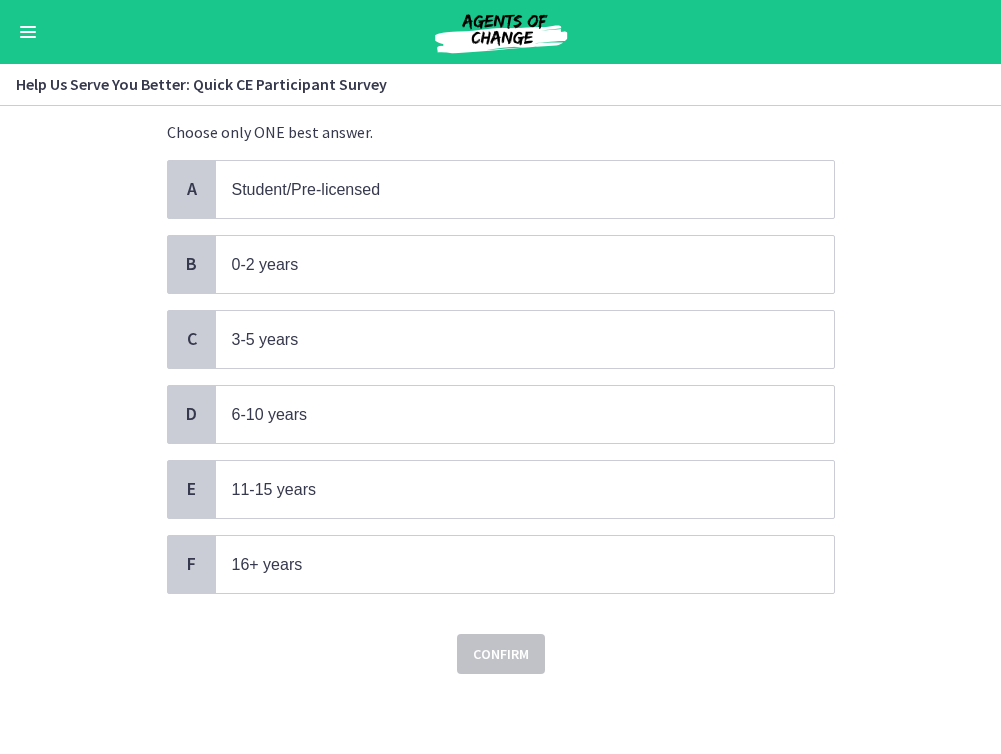 scroll, scrollTop: 0, scrollLeft: 0, axis: both 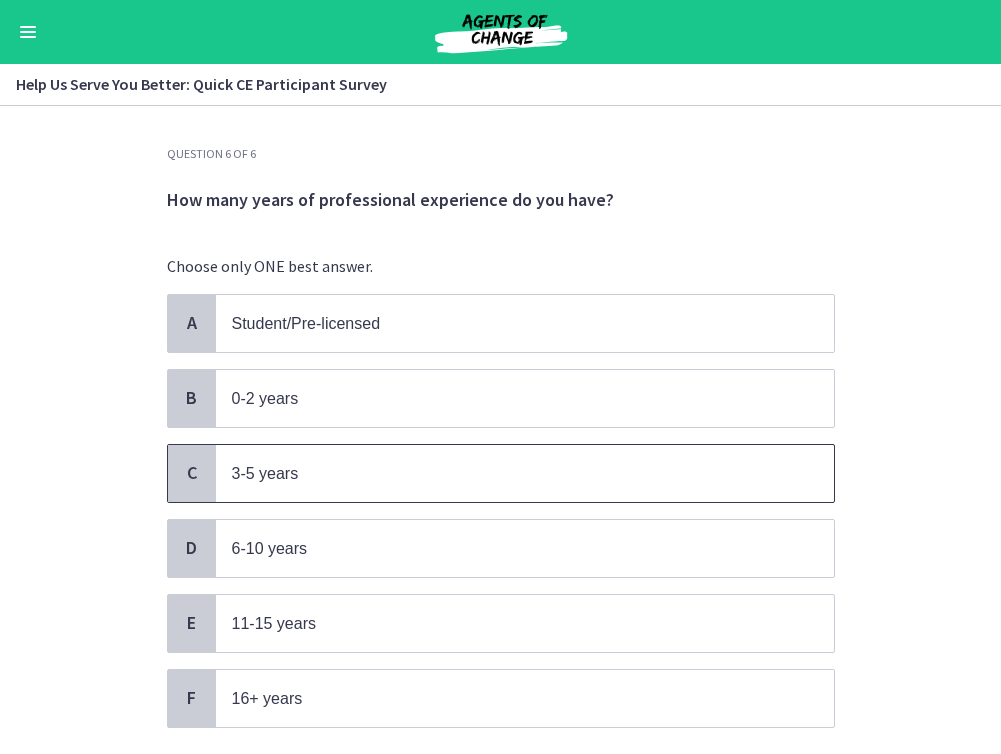 click on "3-5 years" at bounding box center [505, 473] 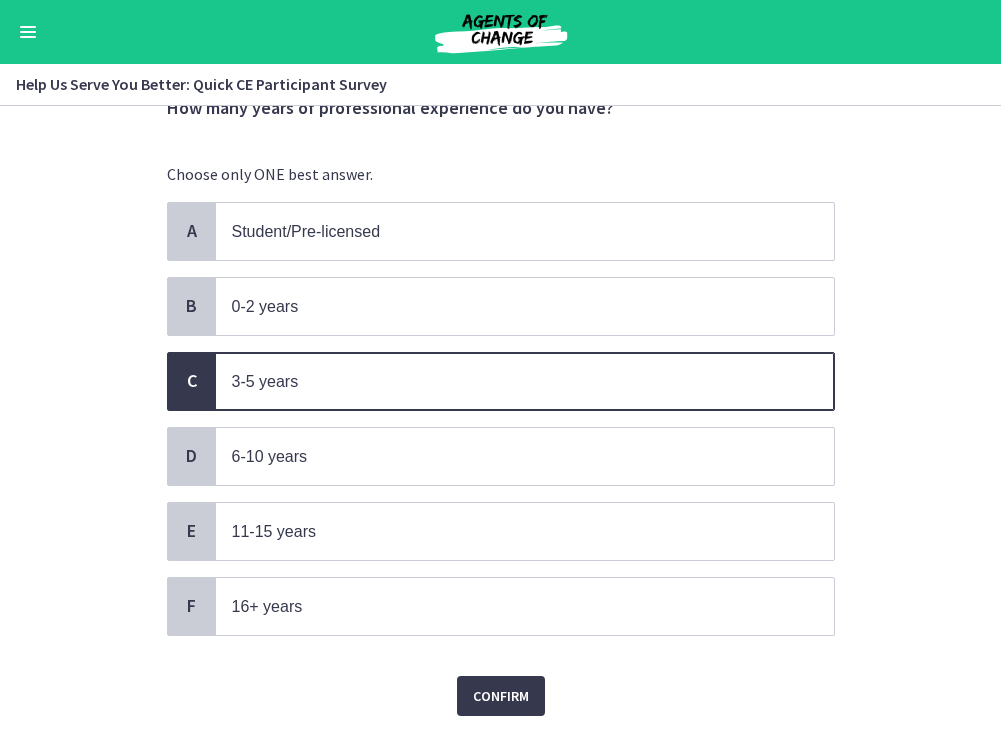scroll, scrollTop: 134, scrollLeft: 0, axis: vertical 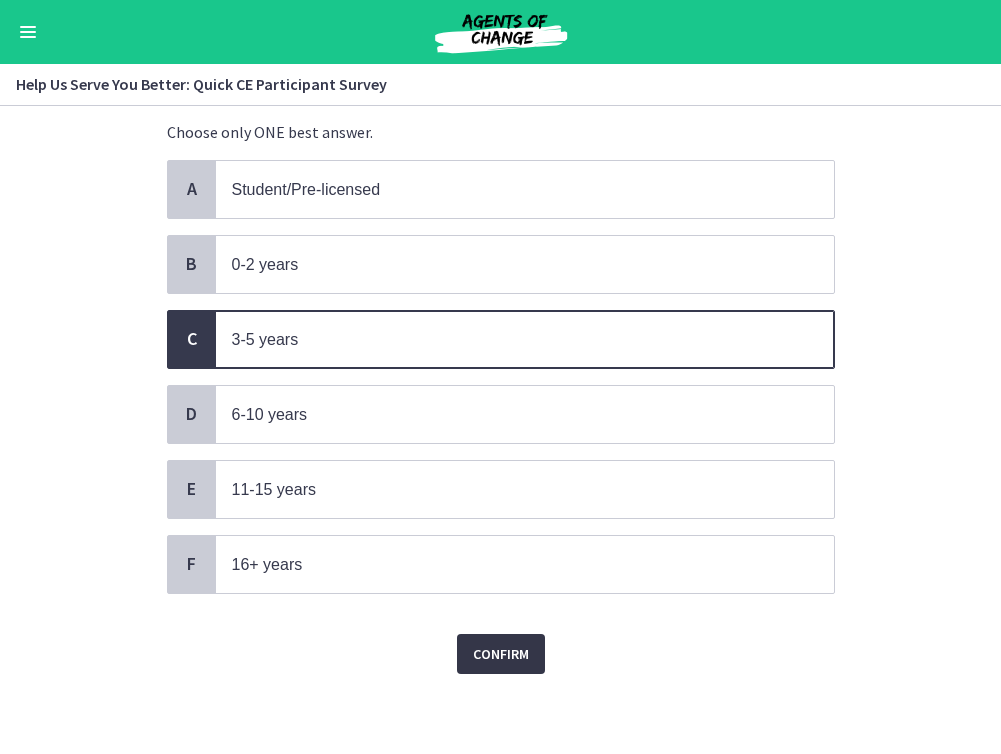 click on "Confirm" at bounding box center [501, 654] 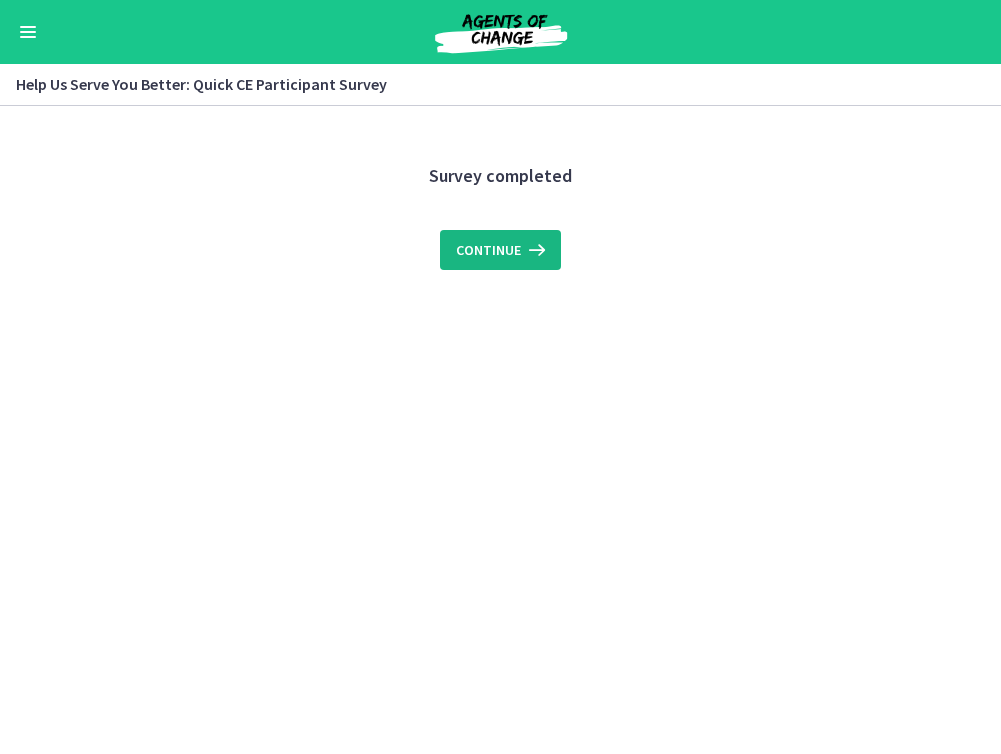 scroll, scrollTop: 0, scrollLeft: 0, axis: both 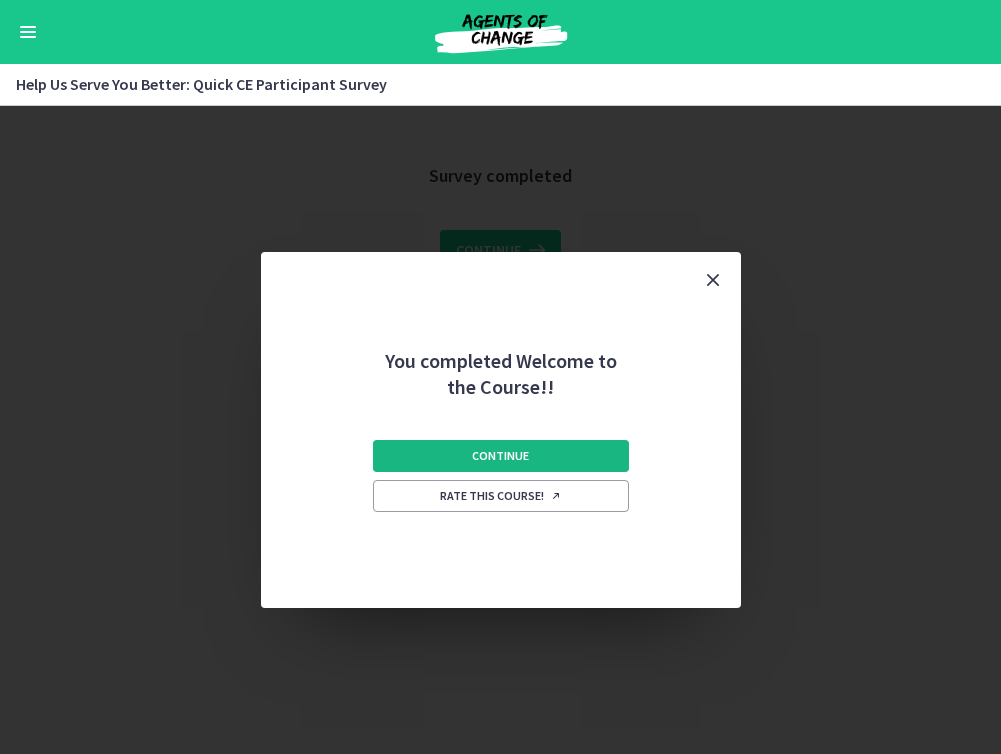 click on "Continue" at bounding box center [500, 456] 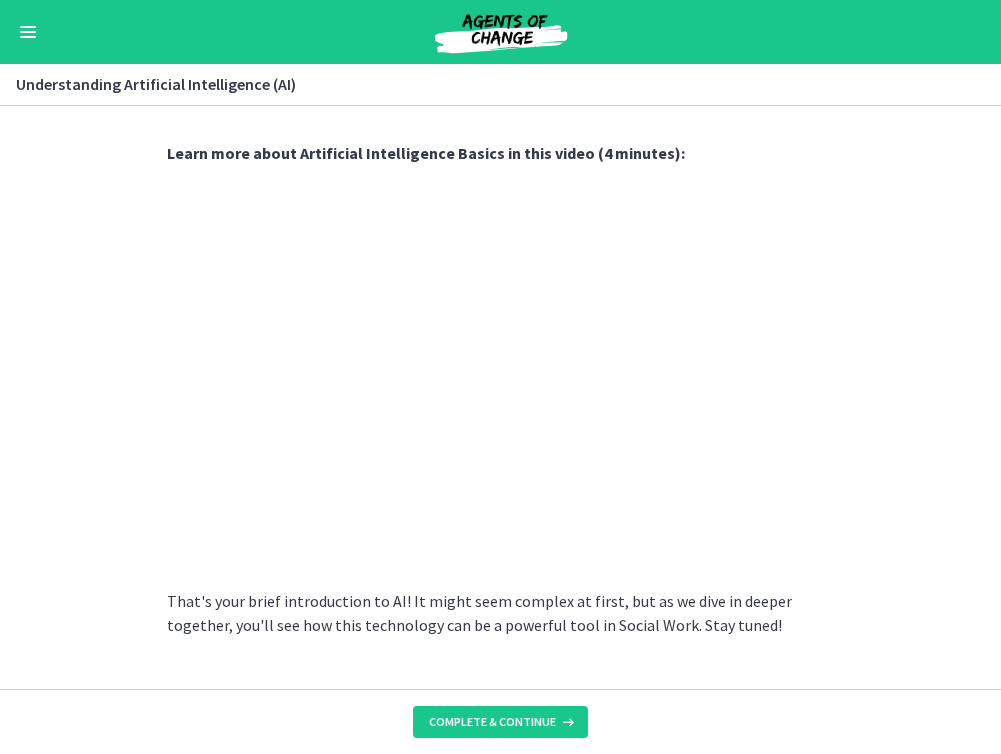 scroll, scrollTop: 887, scrollLeft: 0, axis: vertical 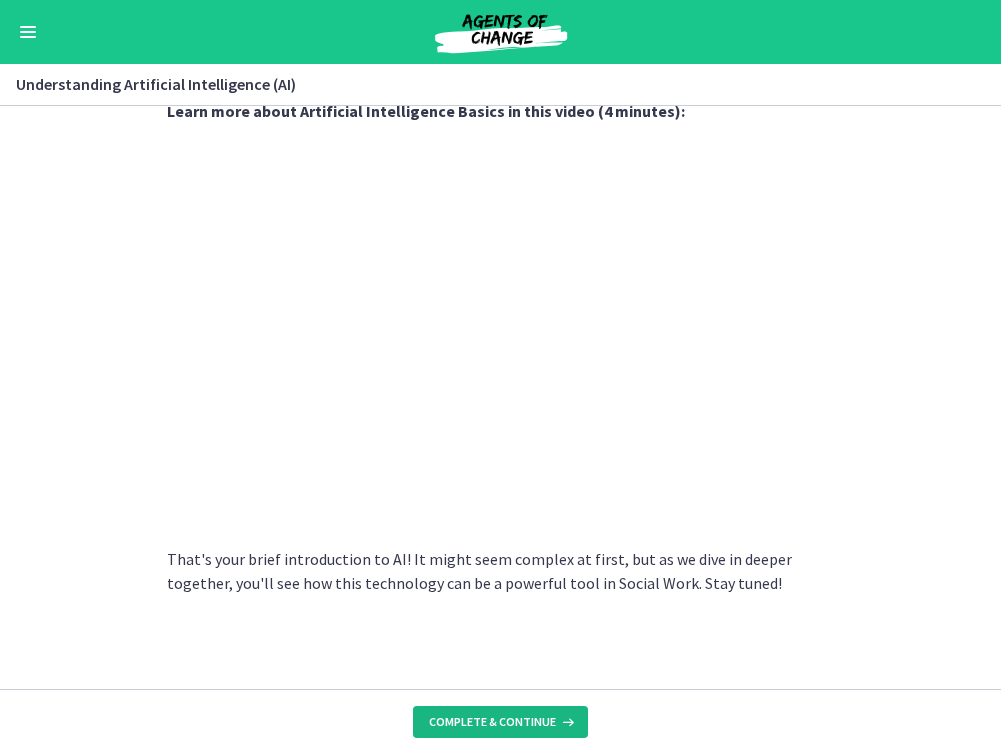 click on "Complete & continue" at bounding box center [492, 722] 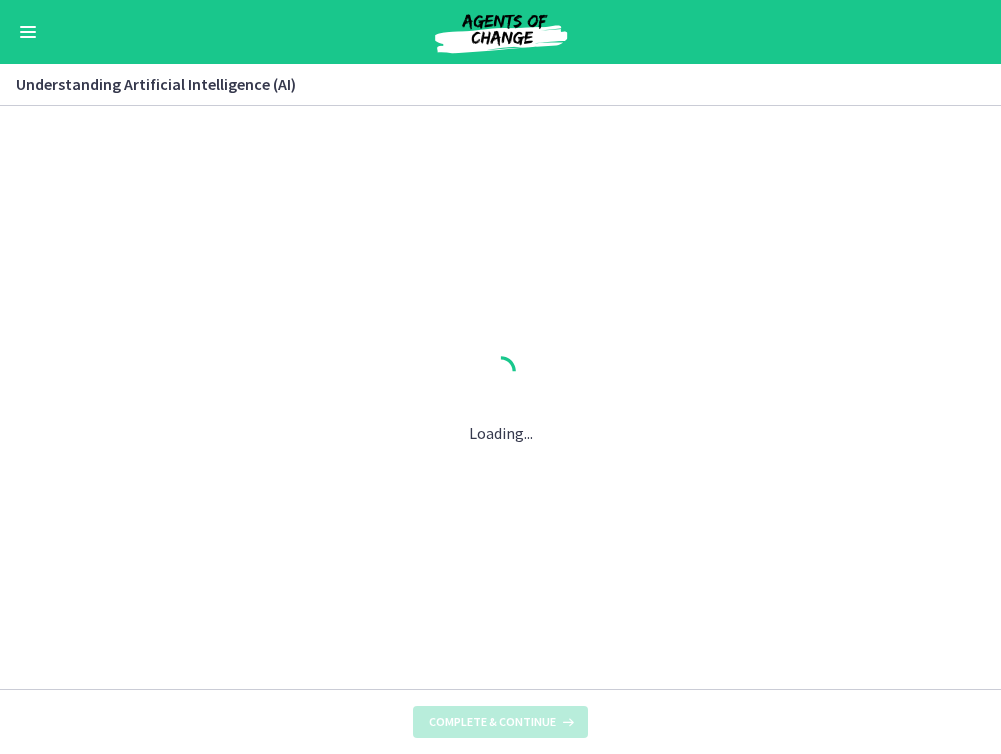 scroll, scrollTop: 0, scrollLeft: 0, axis: both 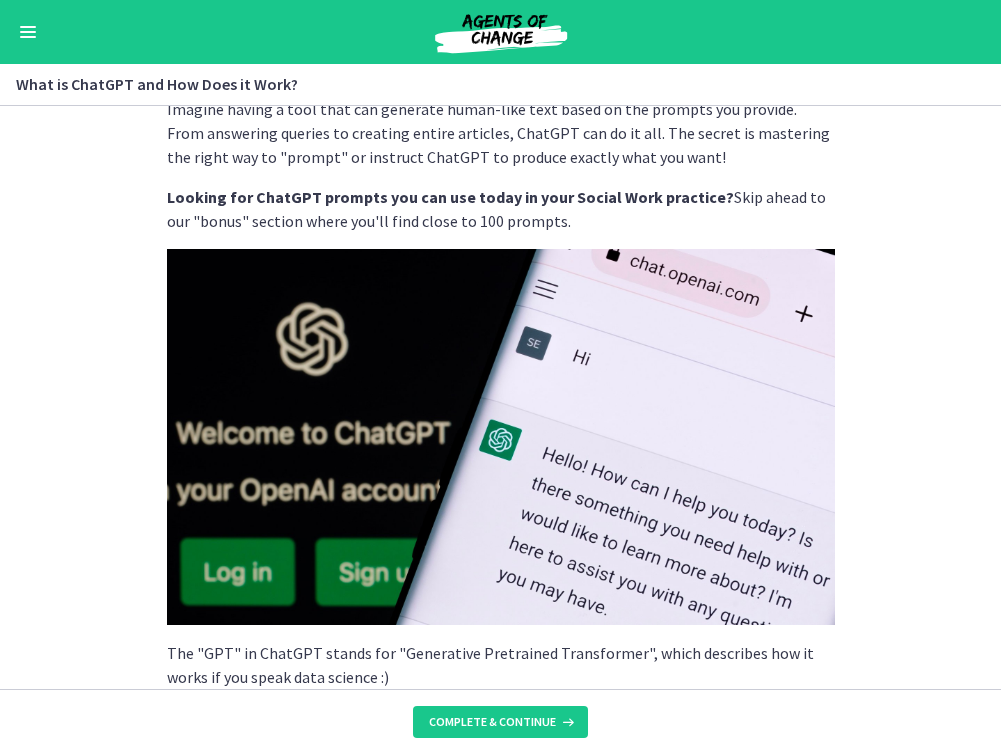 click at bounding box center [501, 437] 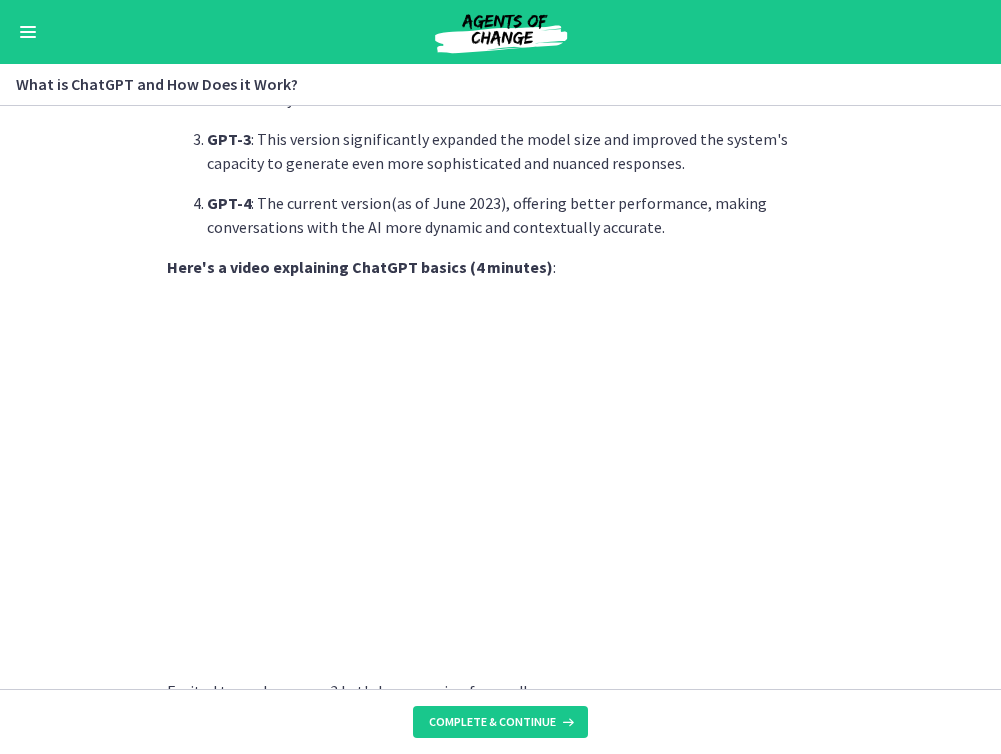scroll, scrollTop: 999, scrollLeft: 0, axis: vertical 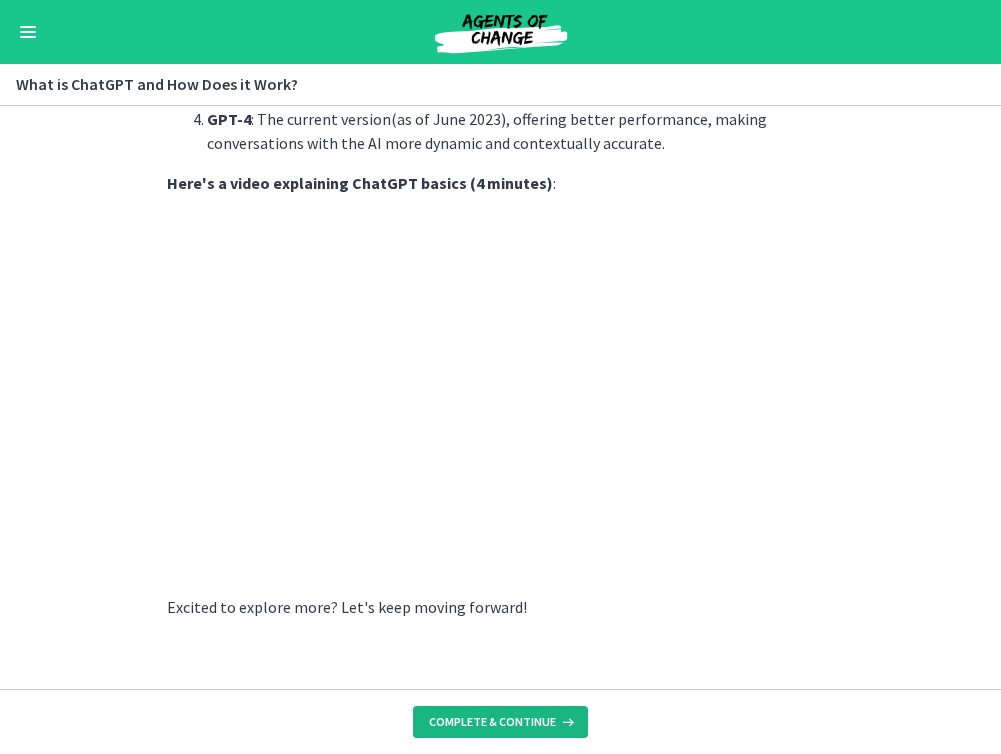 click on "Complete & continue" at bounding box center [492, 722] 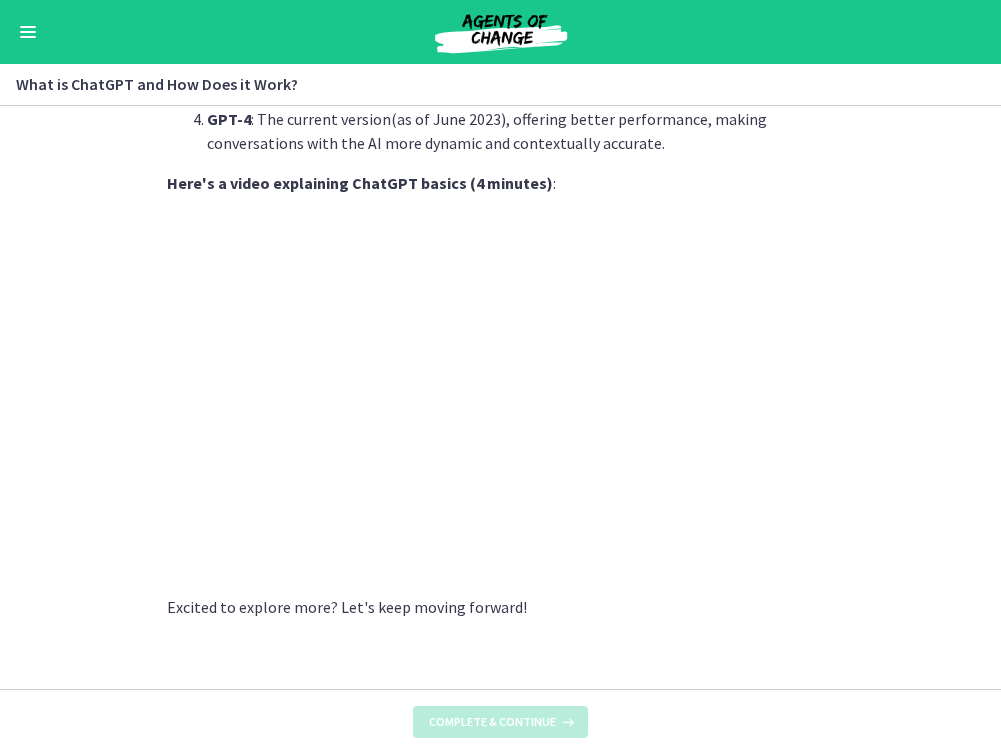 scroll, scrollTop: 0, scrollLeft: 0, axis: both 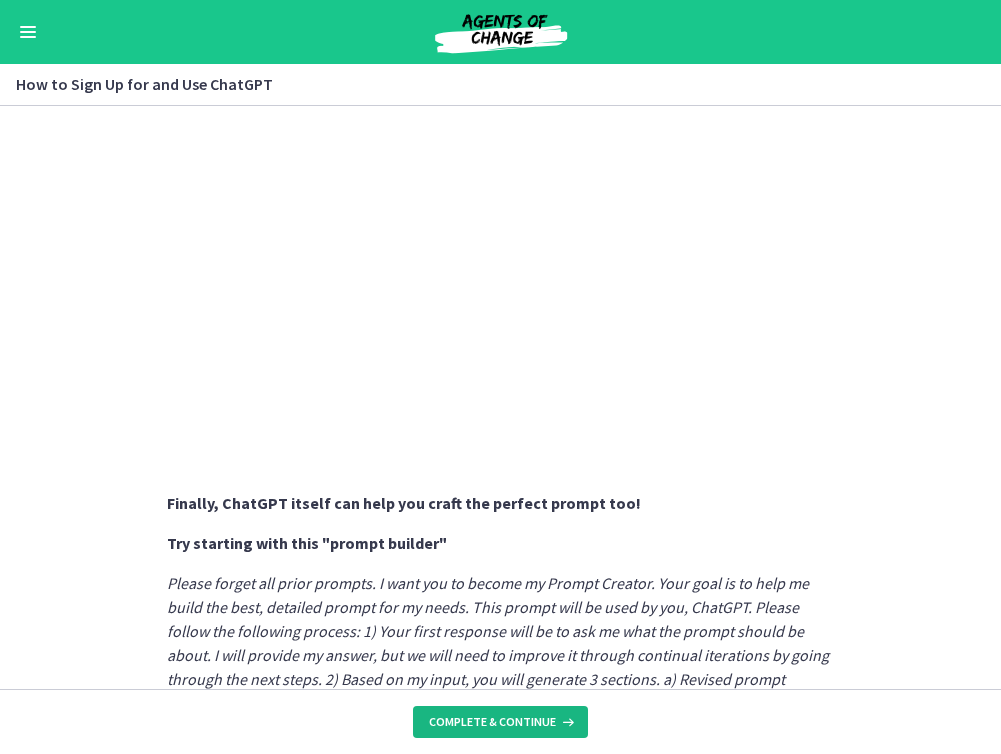 click on "Complete & continue" at bounding box center [492, 722] 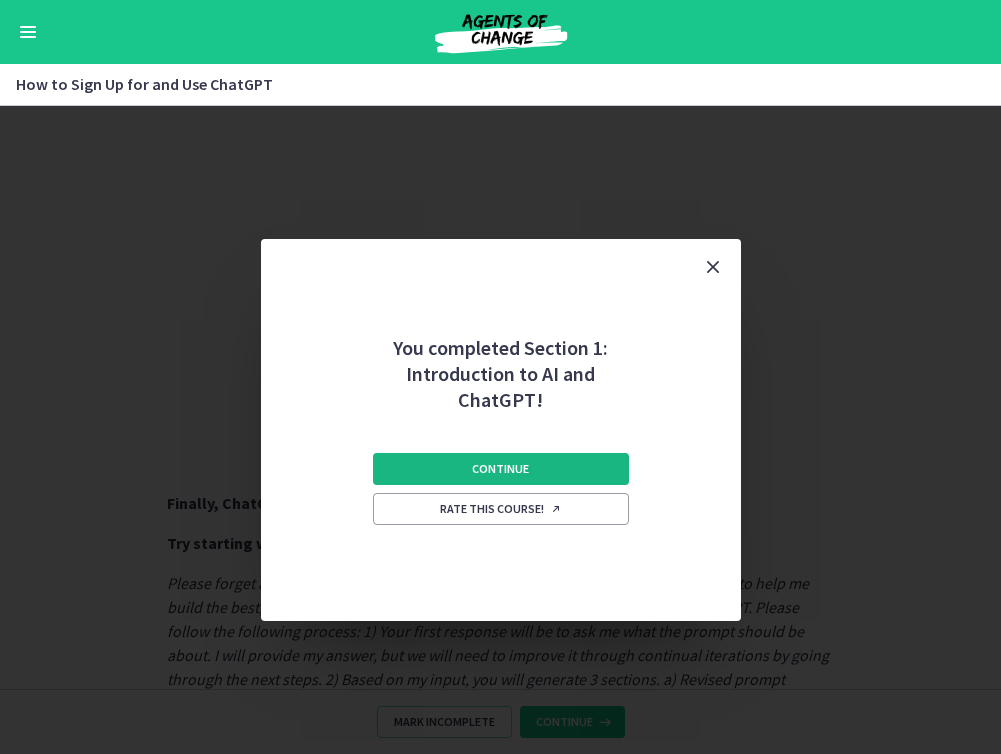 click on "Continue" at bounding box center (501, 469) 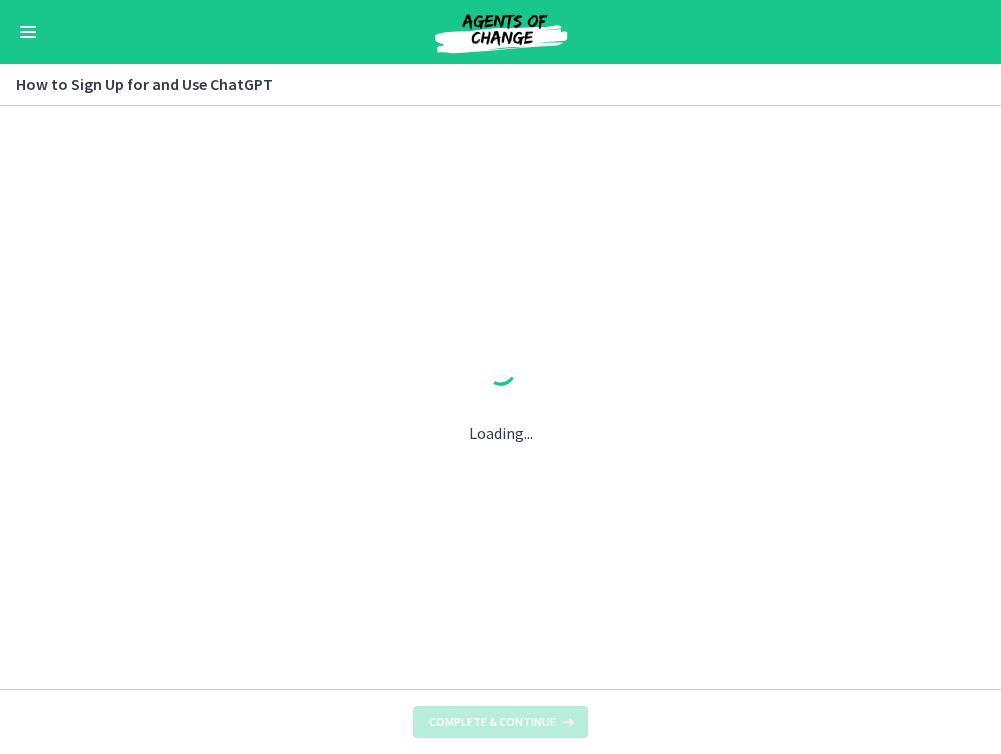 scroll, scrollTop: 0, scrollLeft: 0, axis: both 